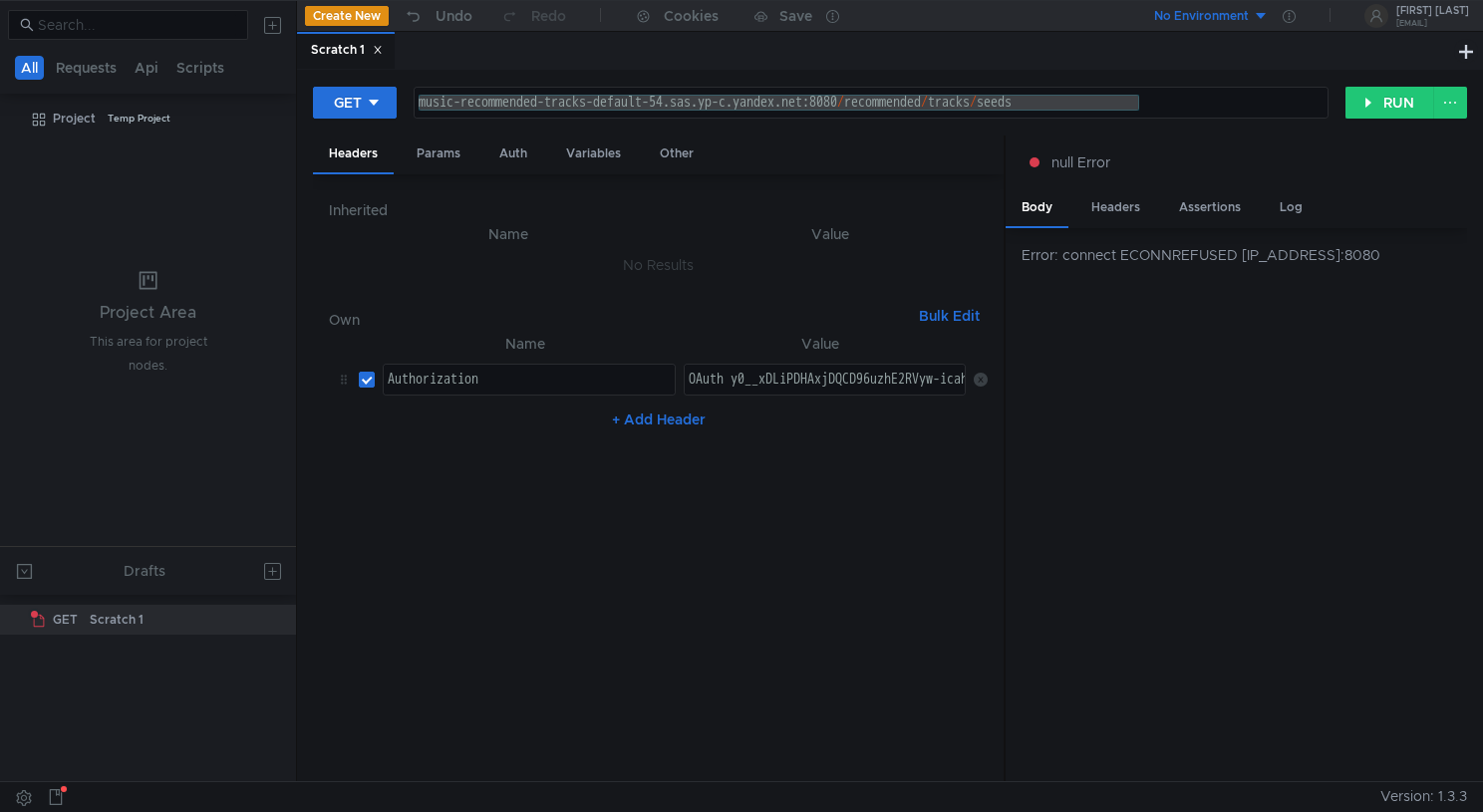 scroll, scrollTop: 0, scrollLeft: 0, axis: both 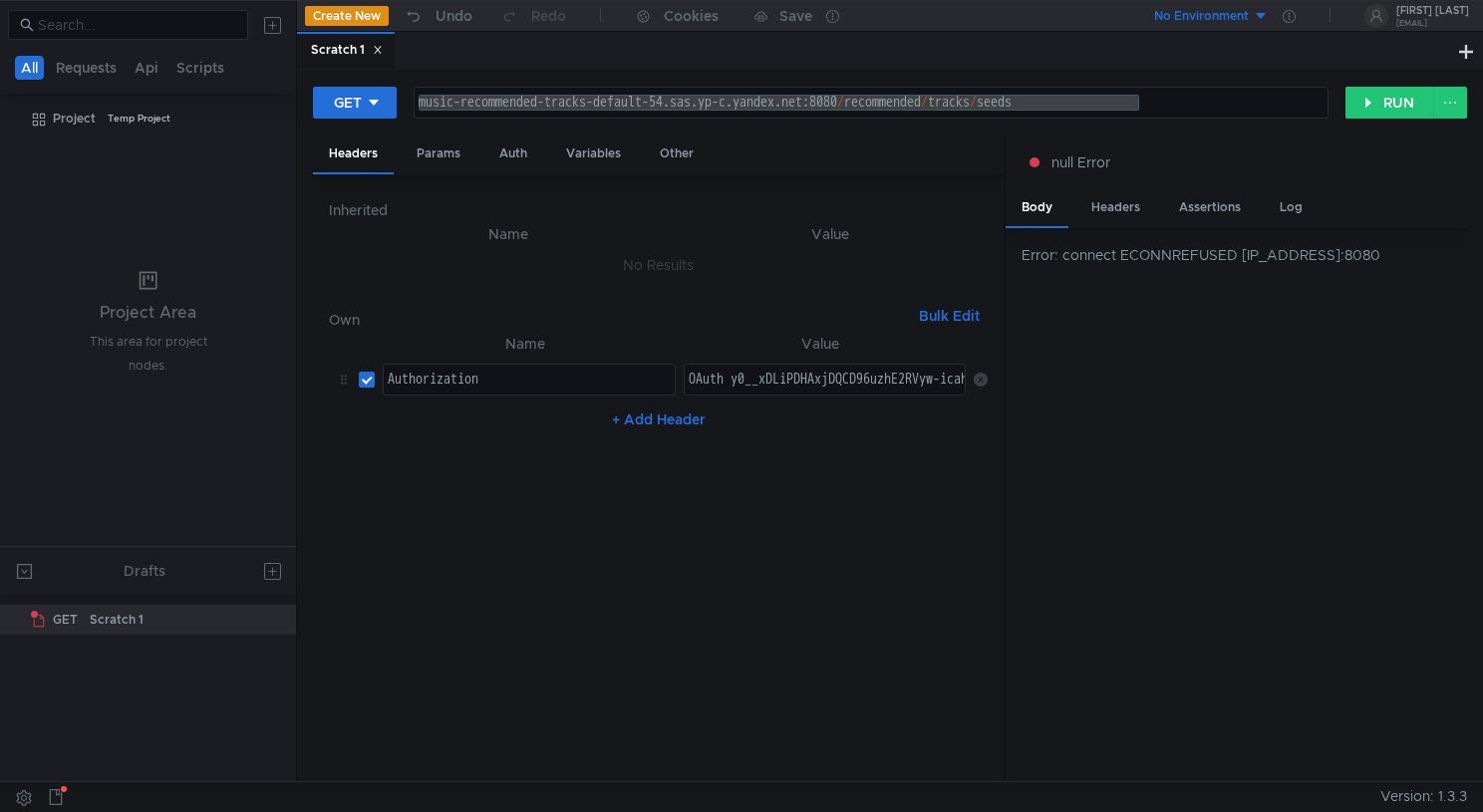 click on "music-recommended-tracks-default-54.sas.yp-c.yandex.net:8080 / recommended / tracks / seeds" at bounding box center (871, 119) 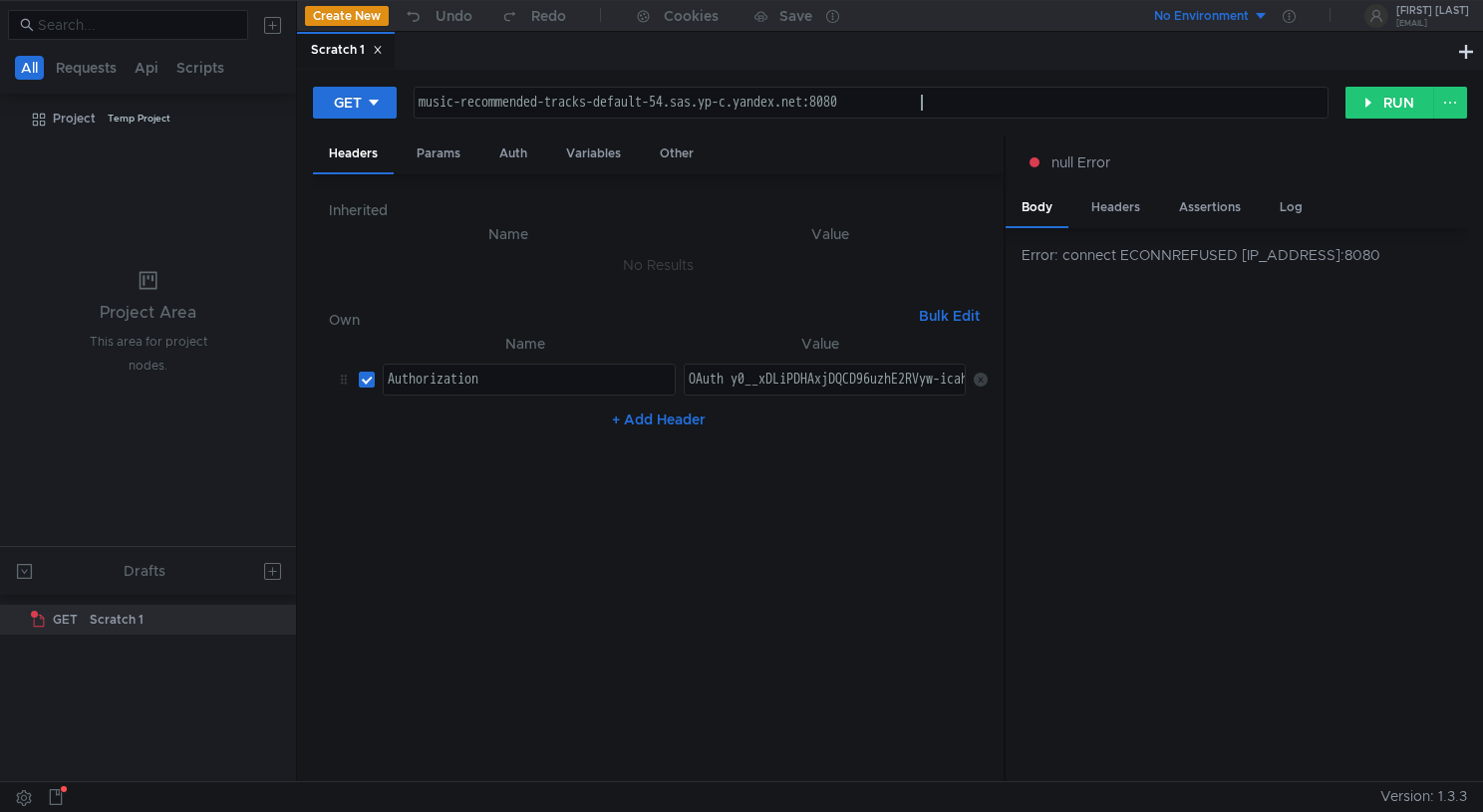type on "http://web-pr-1.music.qa.yandex.net/internal-api/feed" 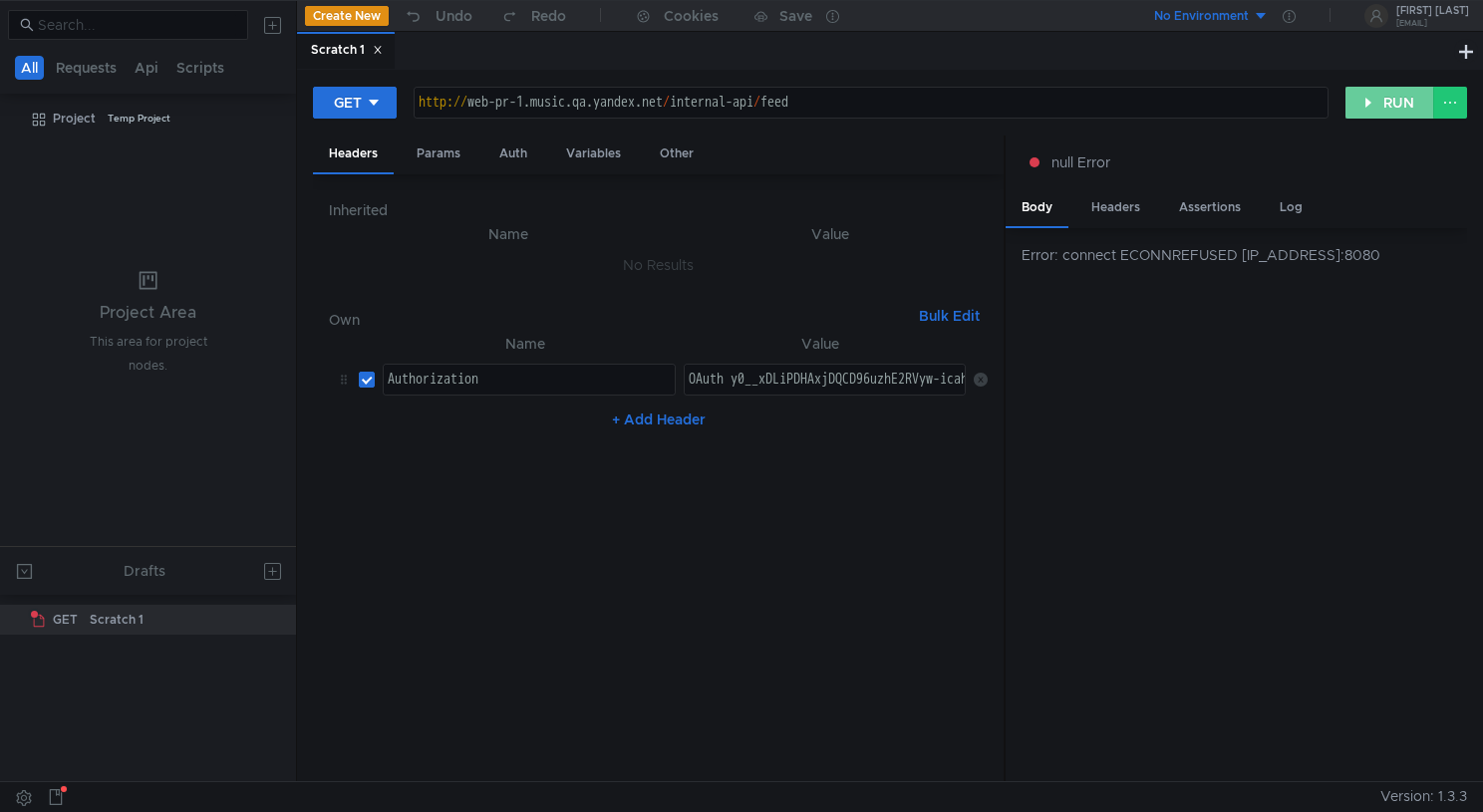 click on "RUN" 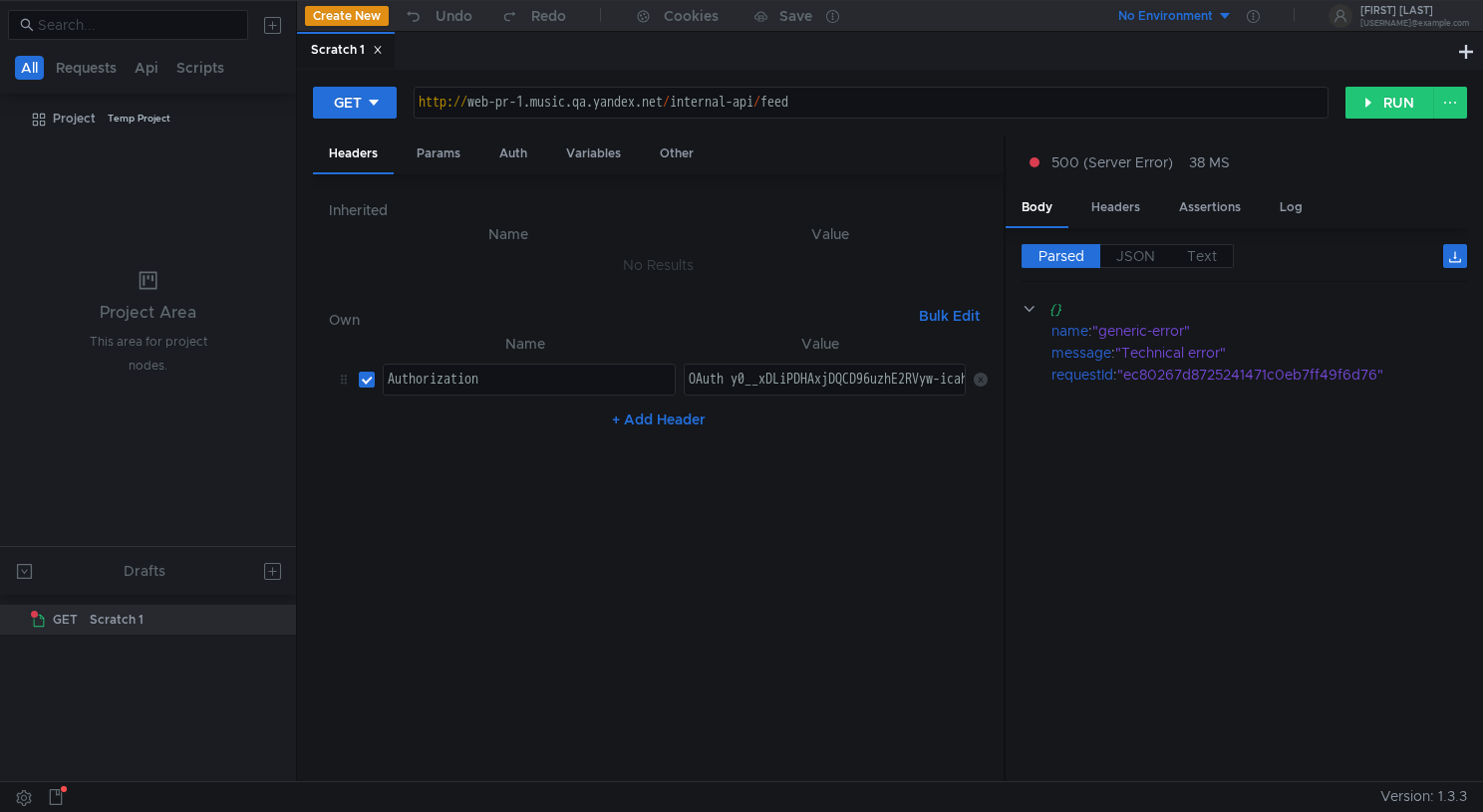 scroll, scrollTop: 0, scrollLeft: 0, axis: both 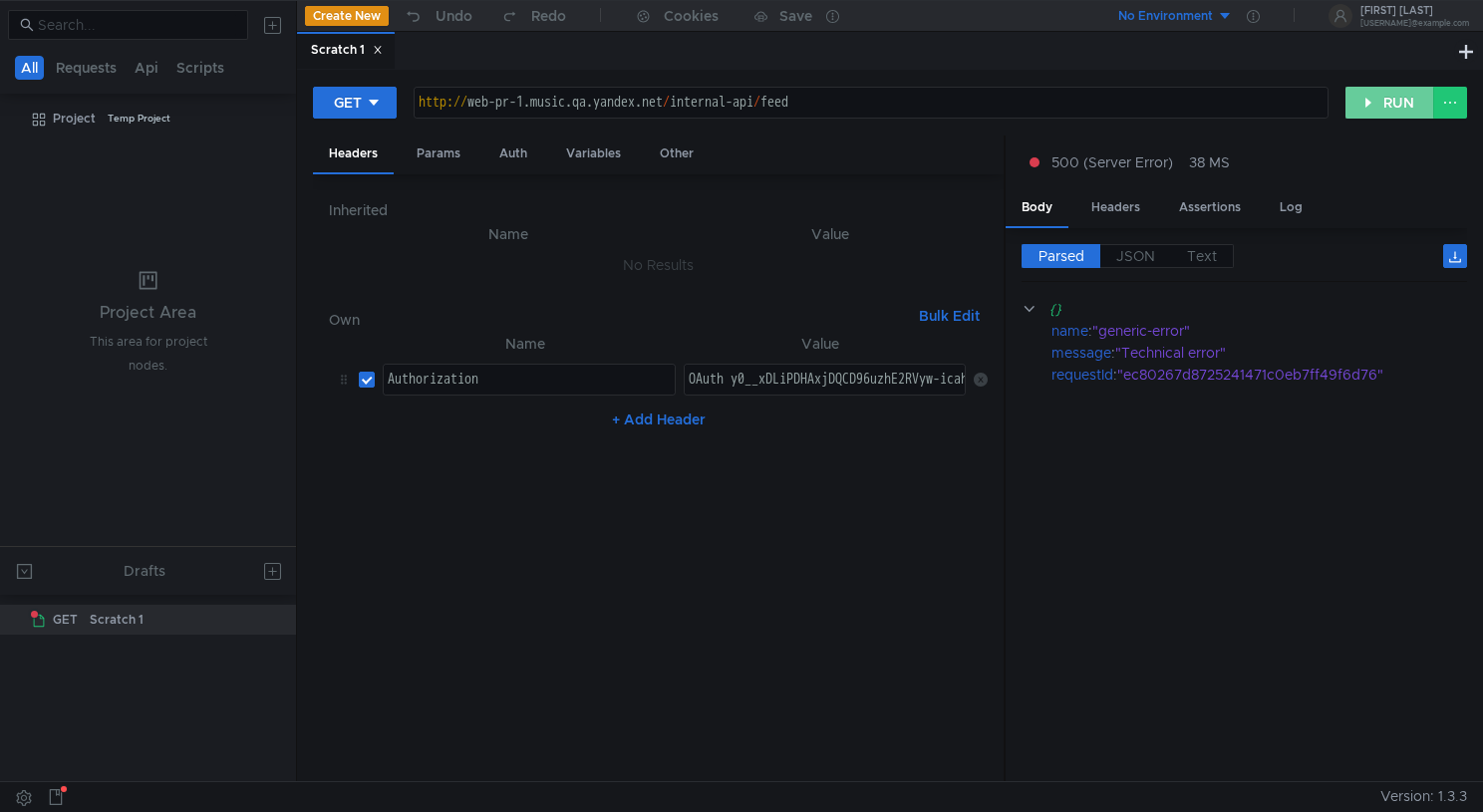 click on "RUN" 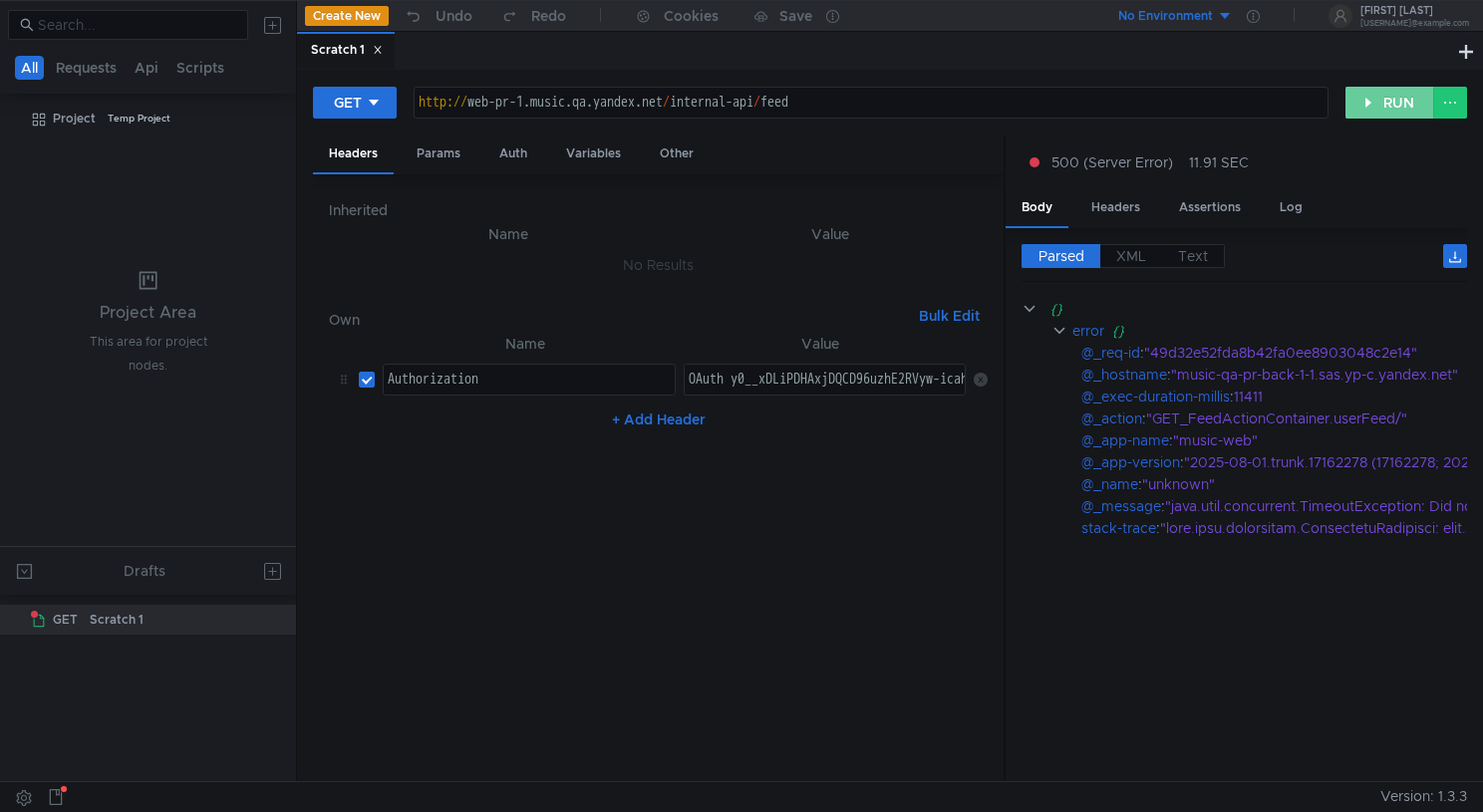 click on "RUN" 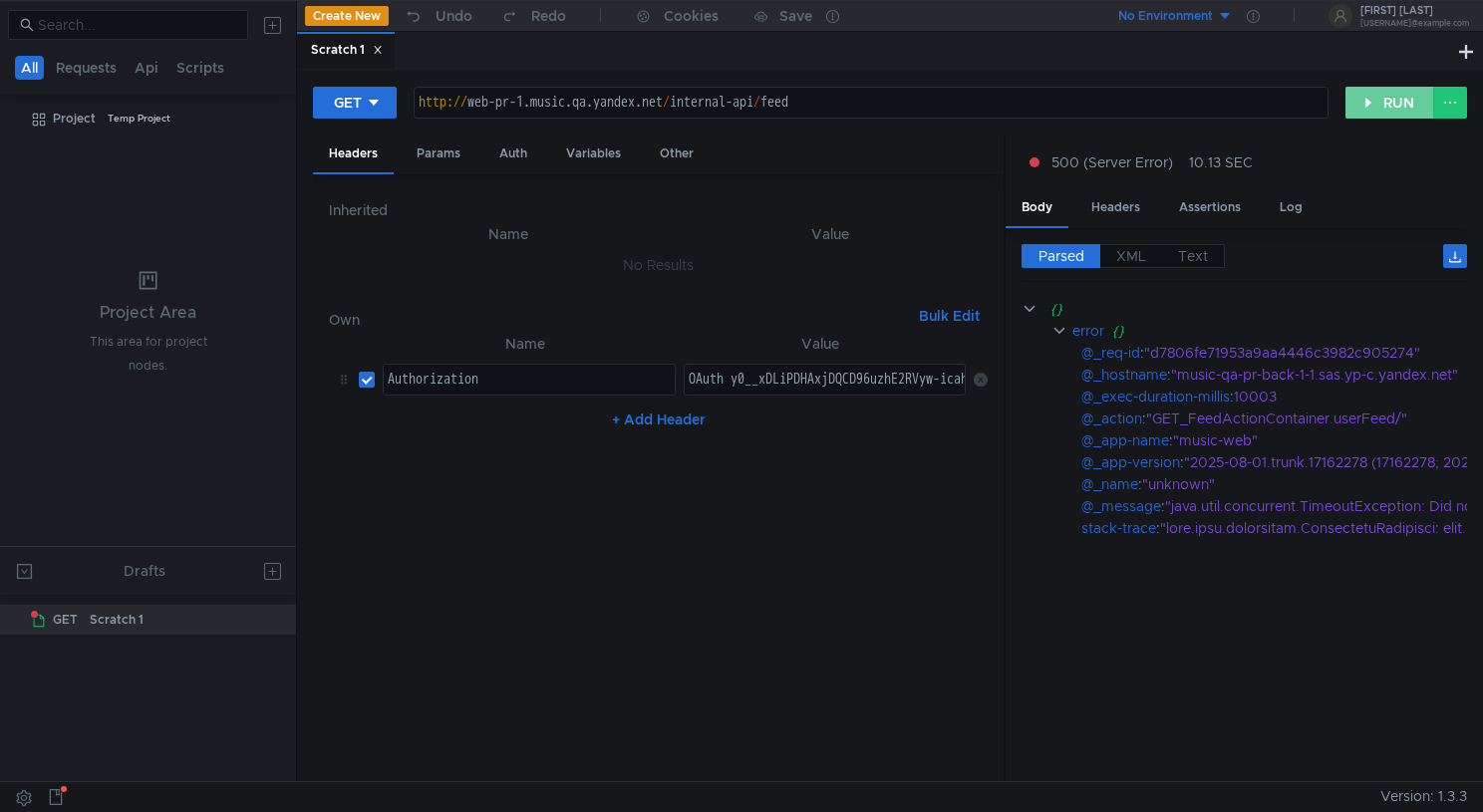 click on "RUN" 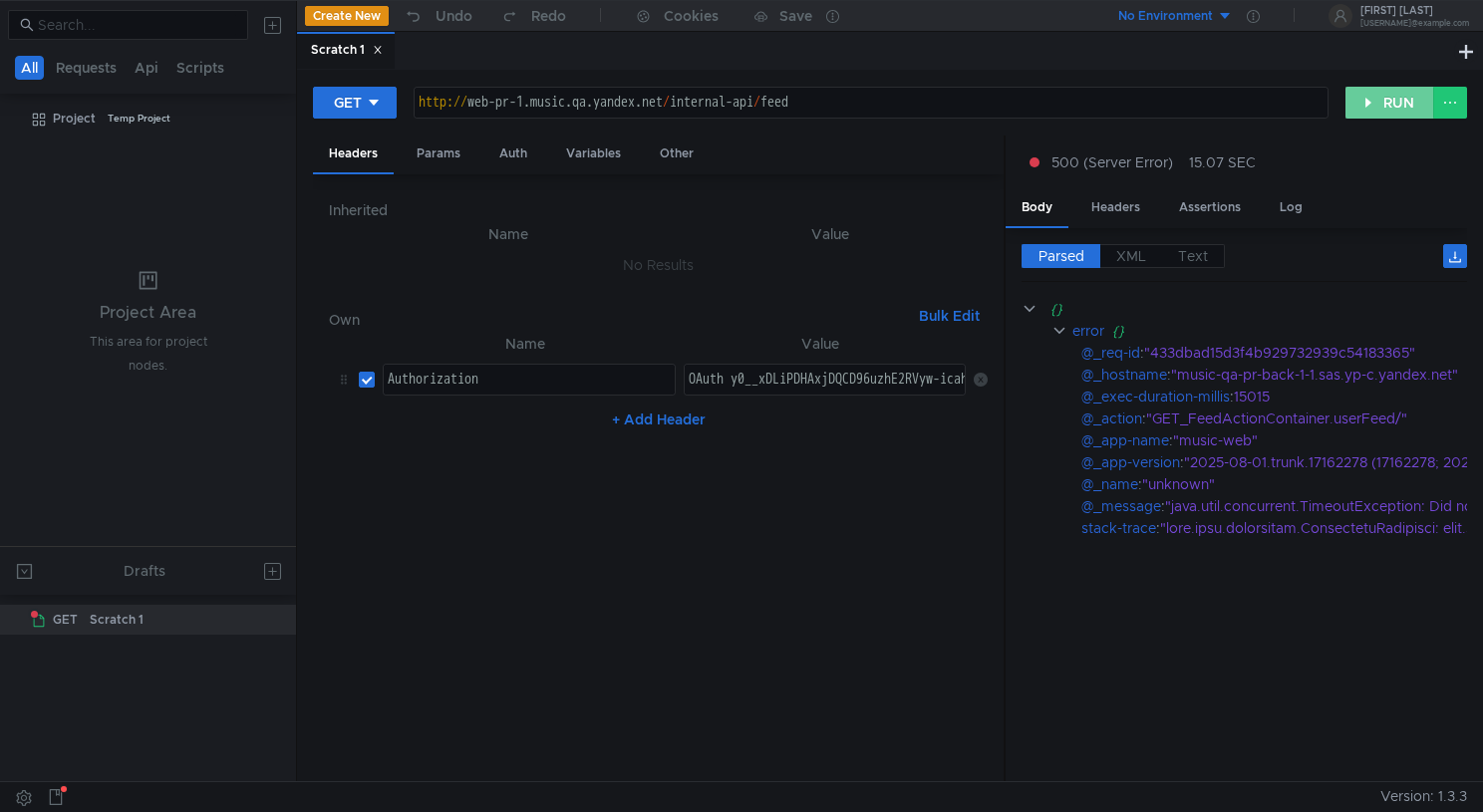 click on "RUN" 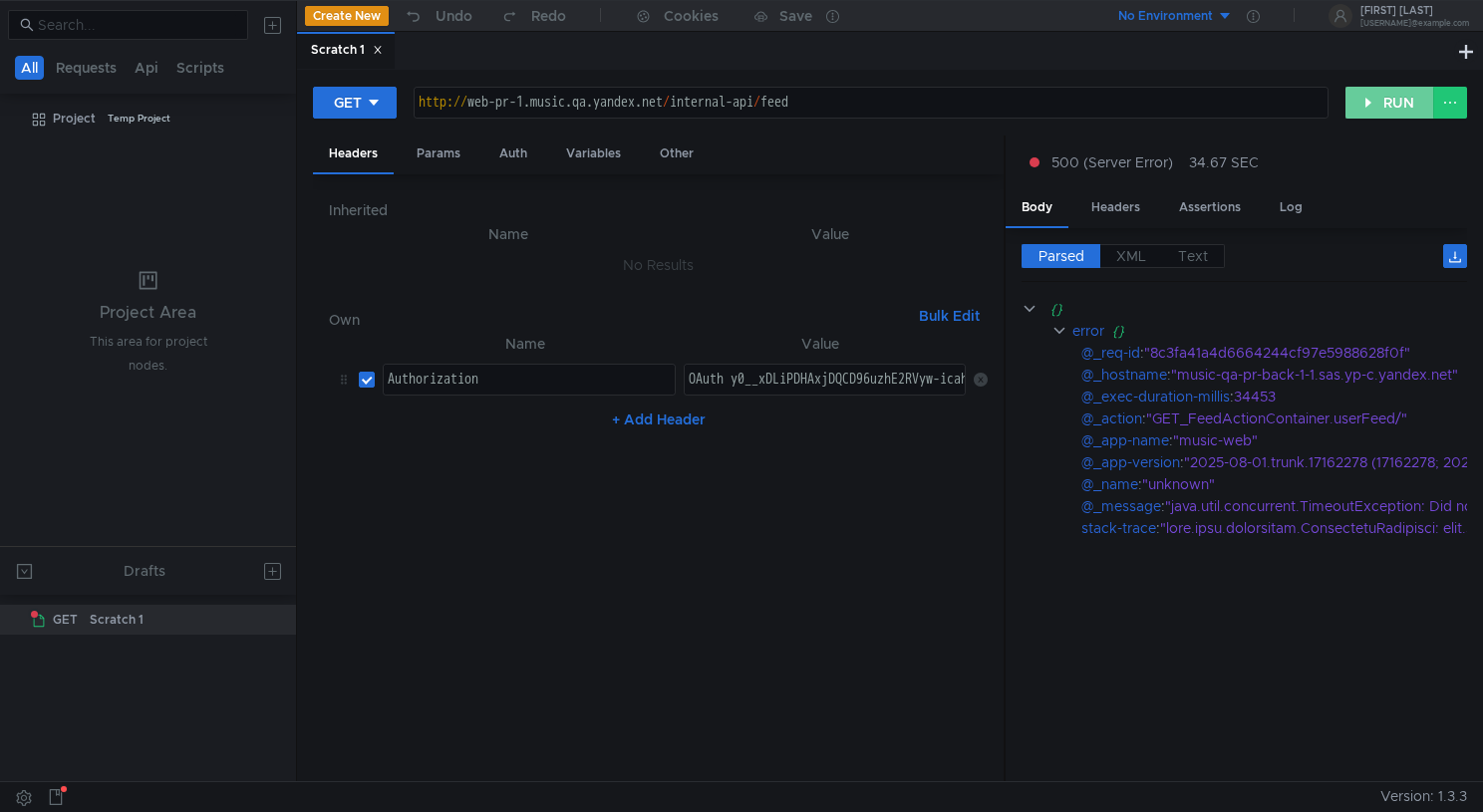 click on "RUN" 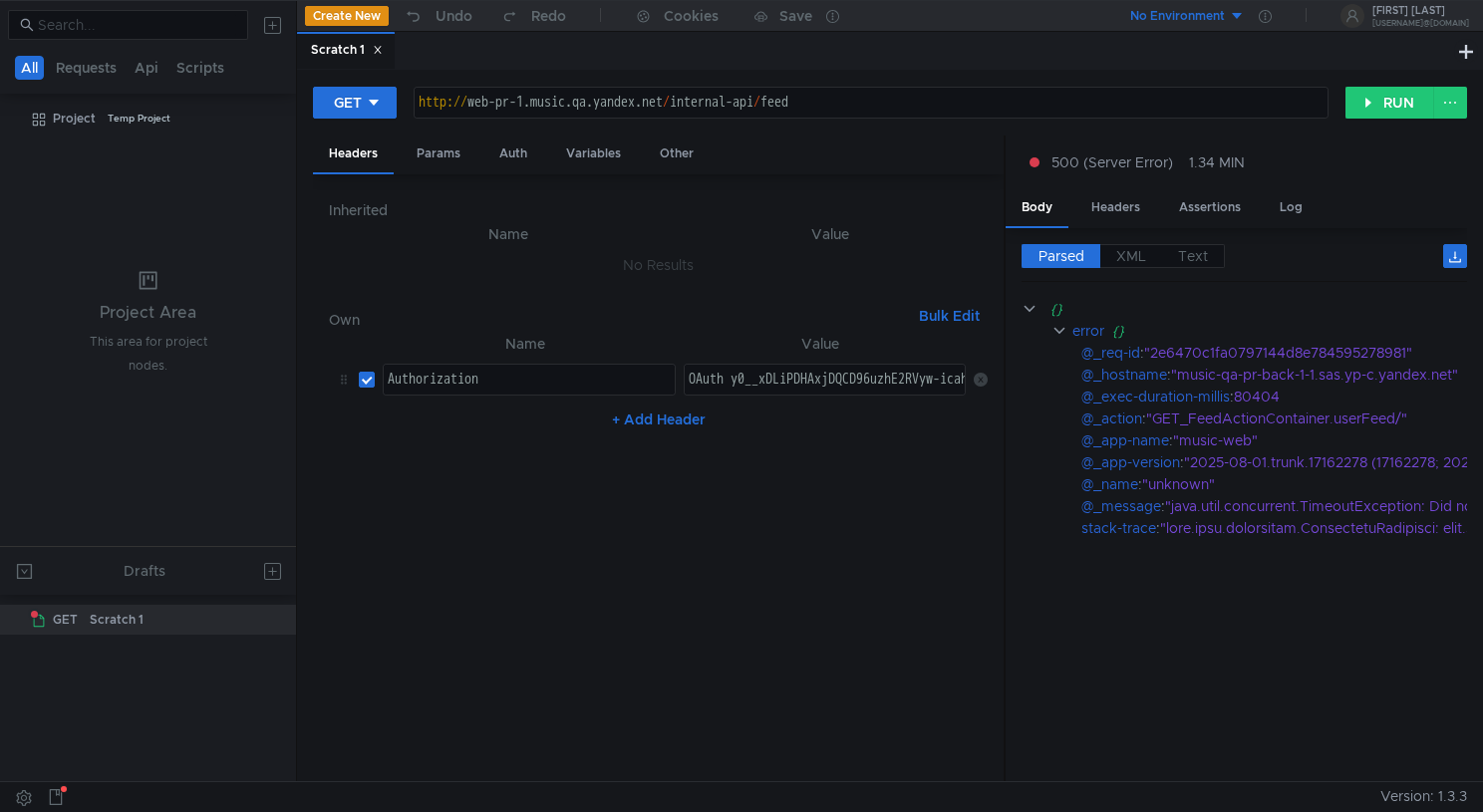 scroll, scrollTop: 0, scrollLeft: 0, axis: both 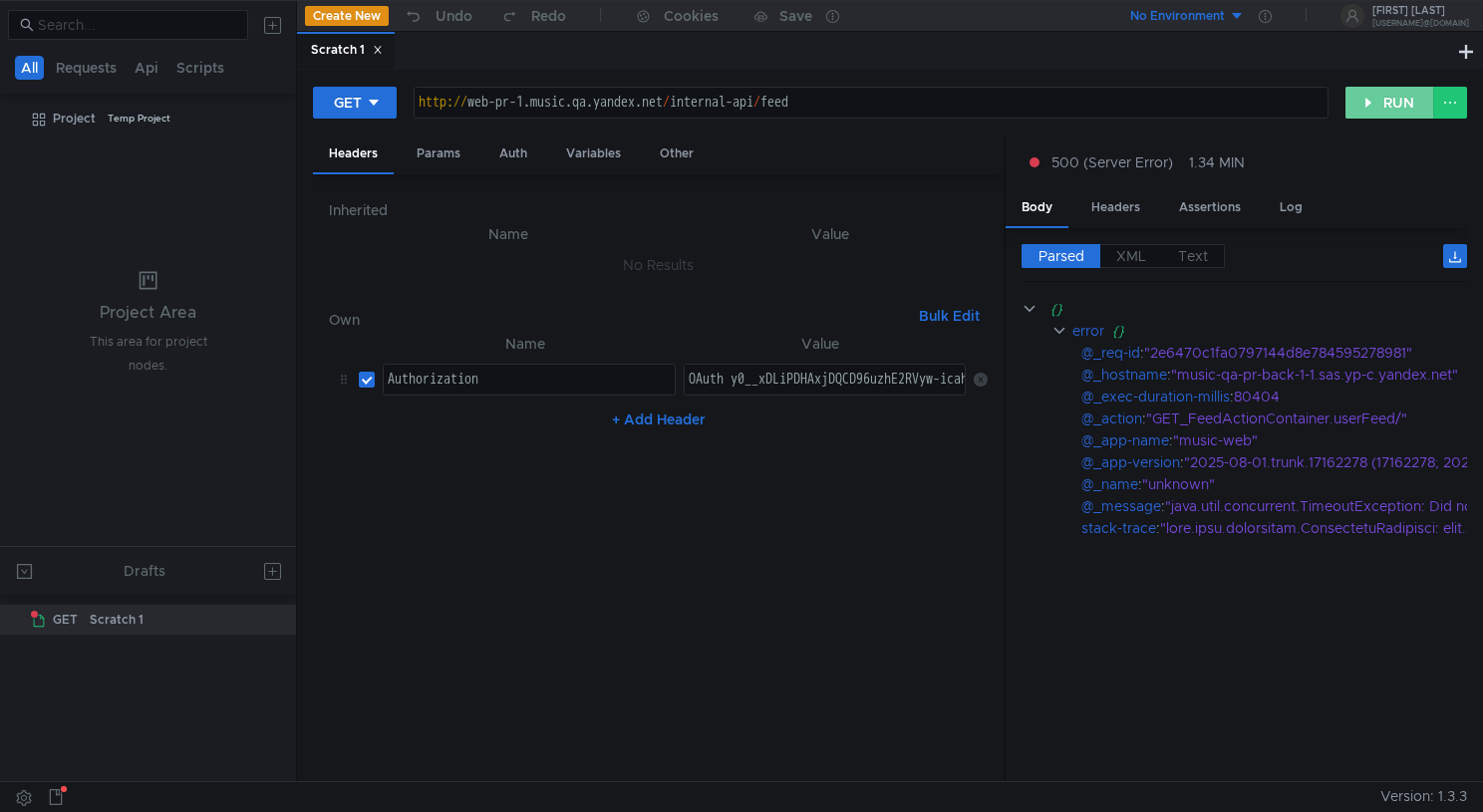 click on "RUN" 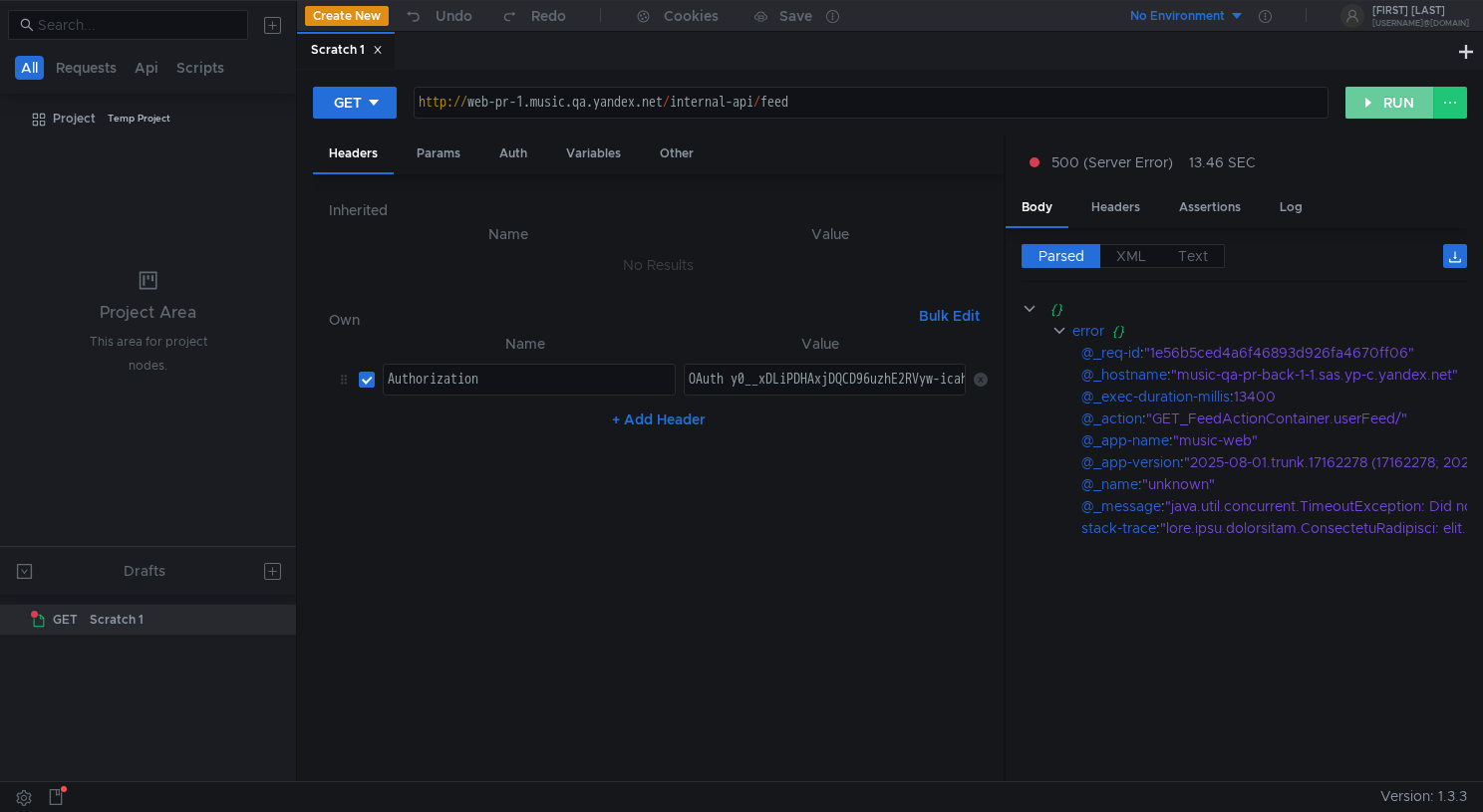 click on "RUN" 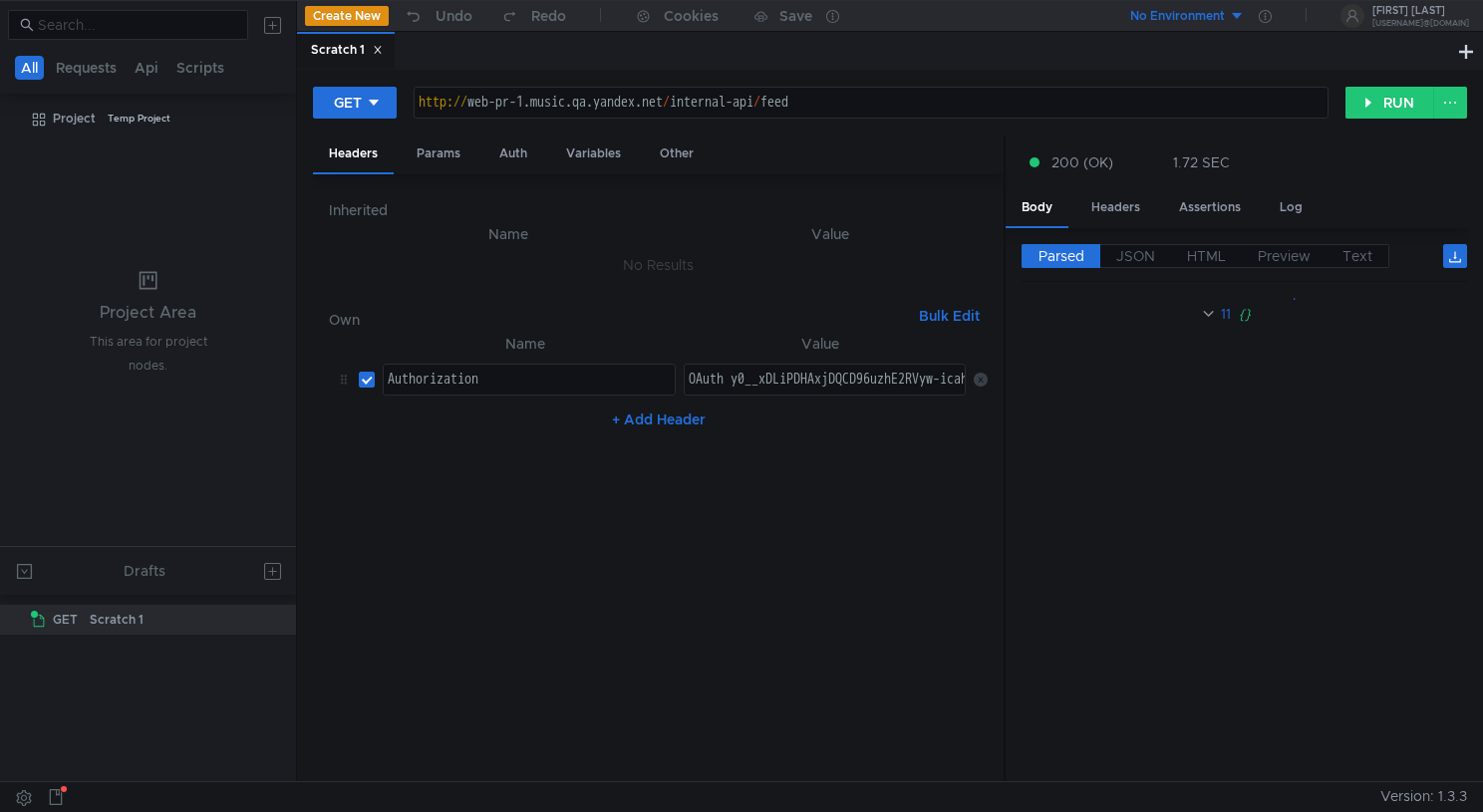 scroll, scrollTop: 0, scrollLeft: 0, axis: both 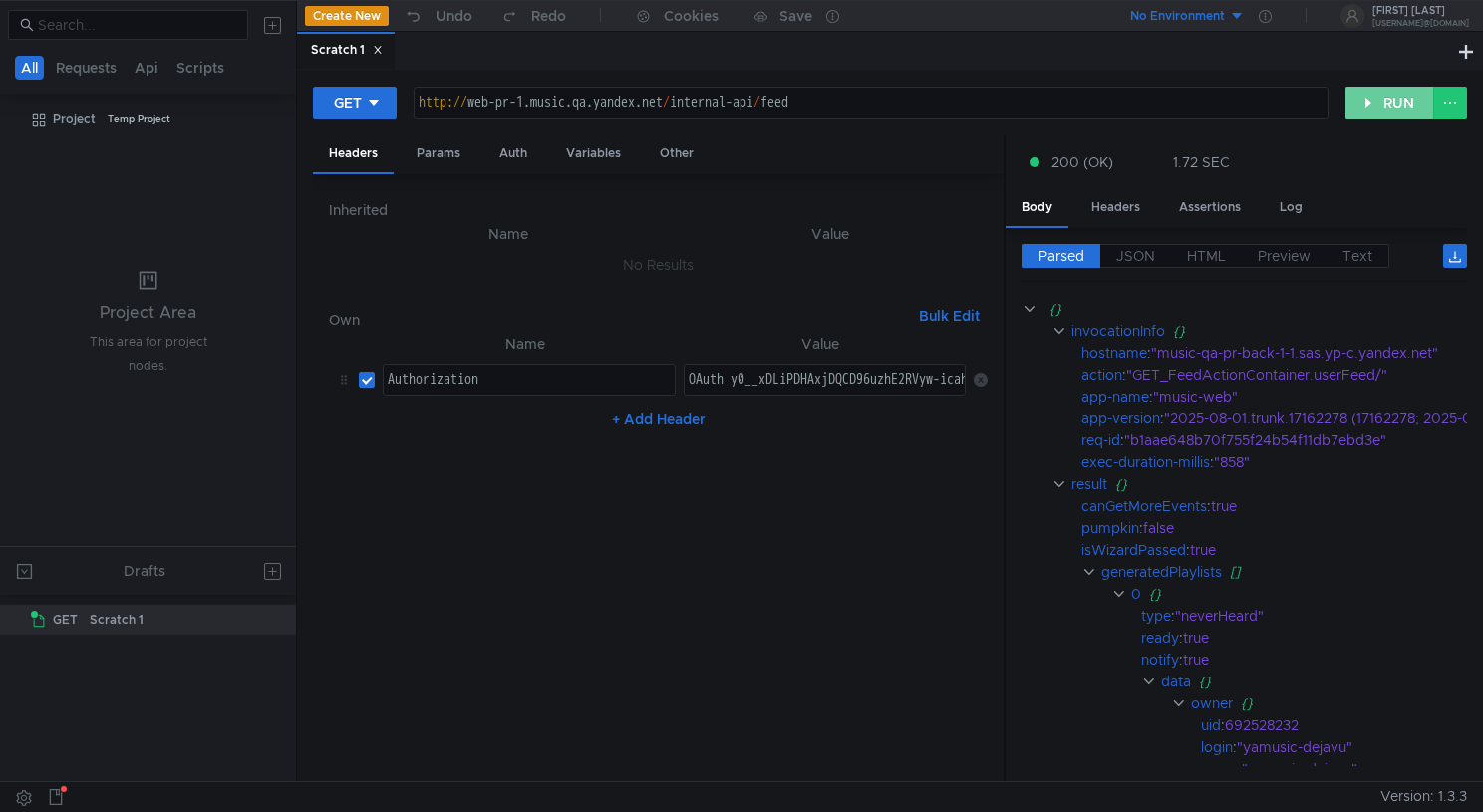 click on "RUN" 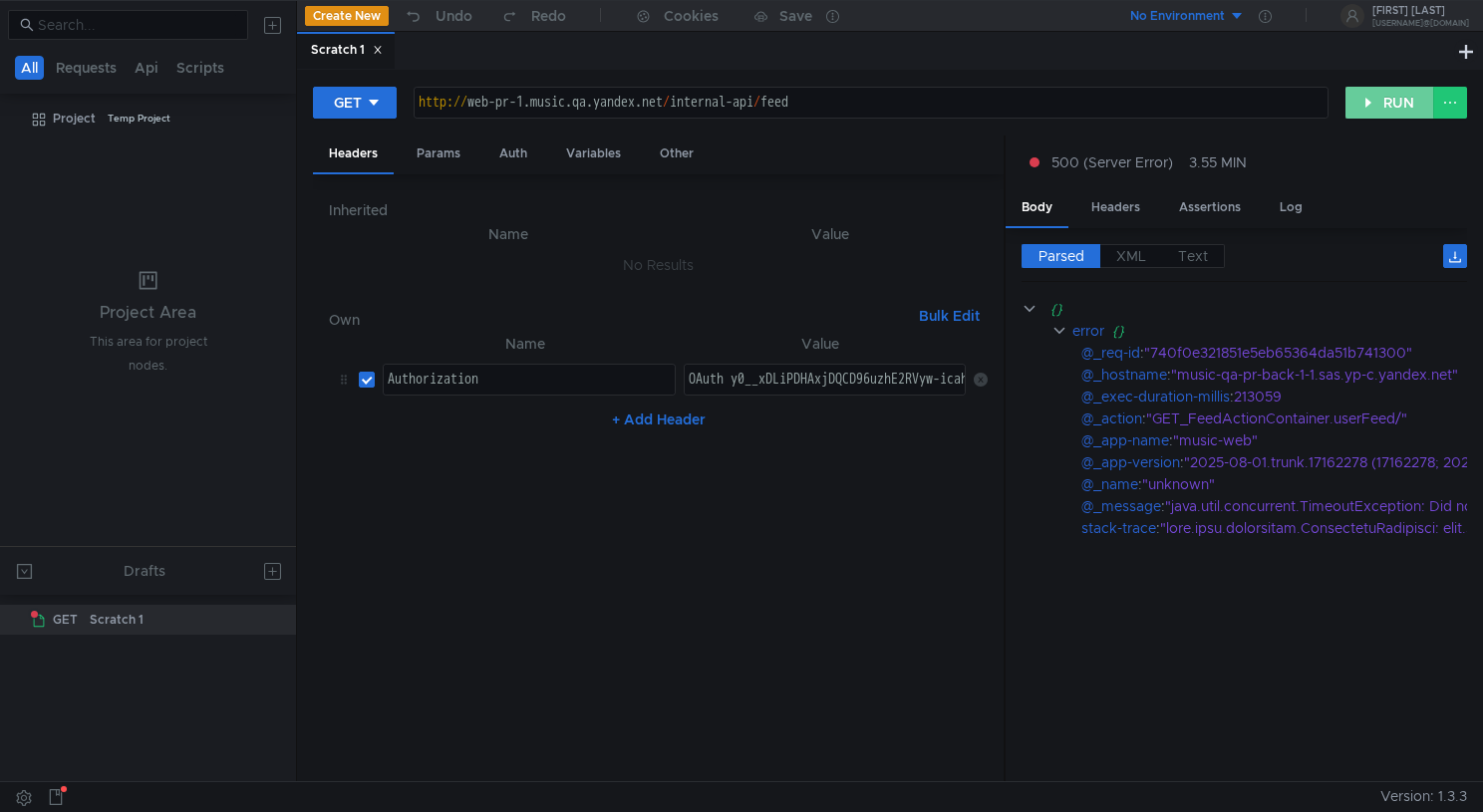 click on "RUN" 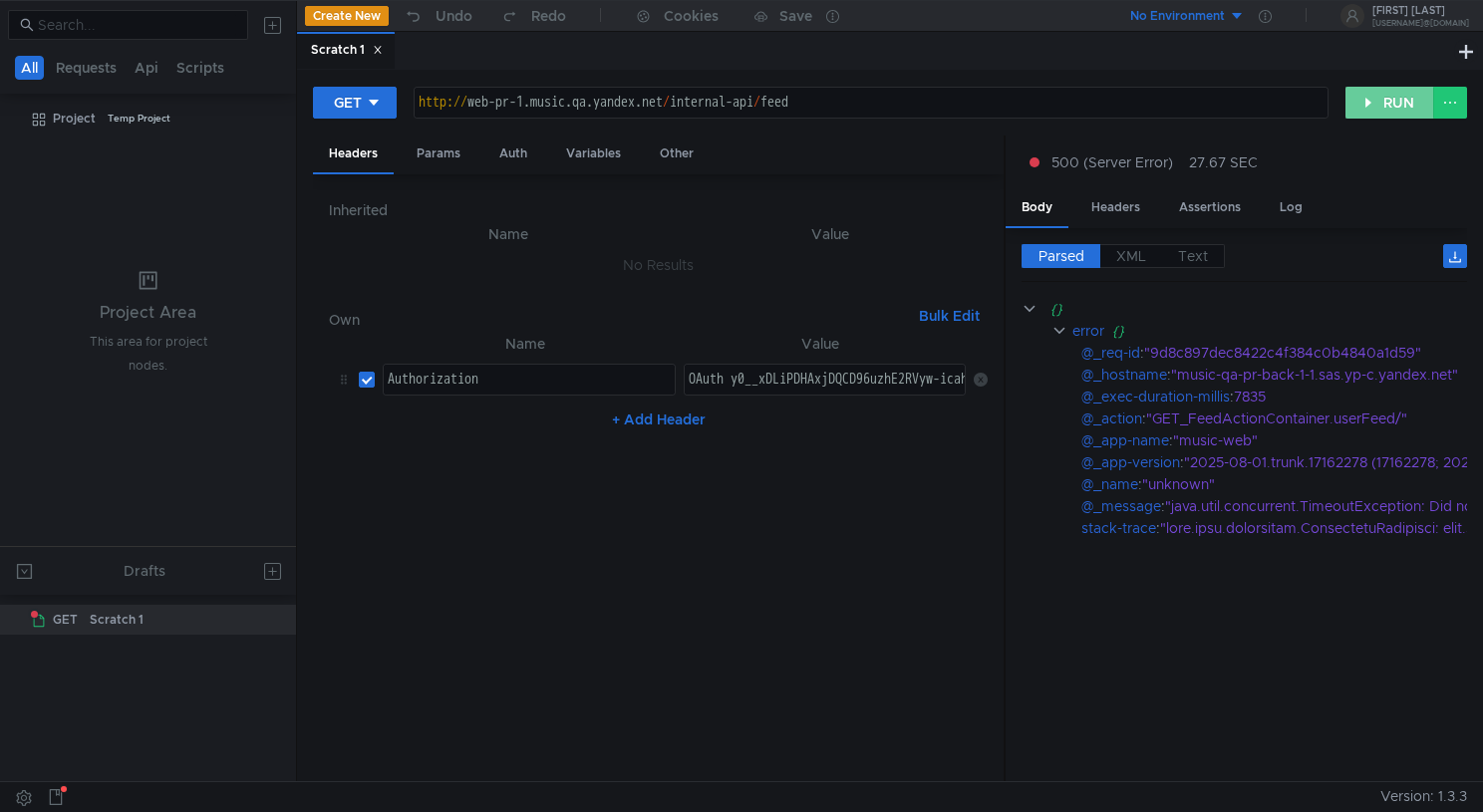 click on "RUN" 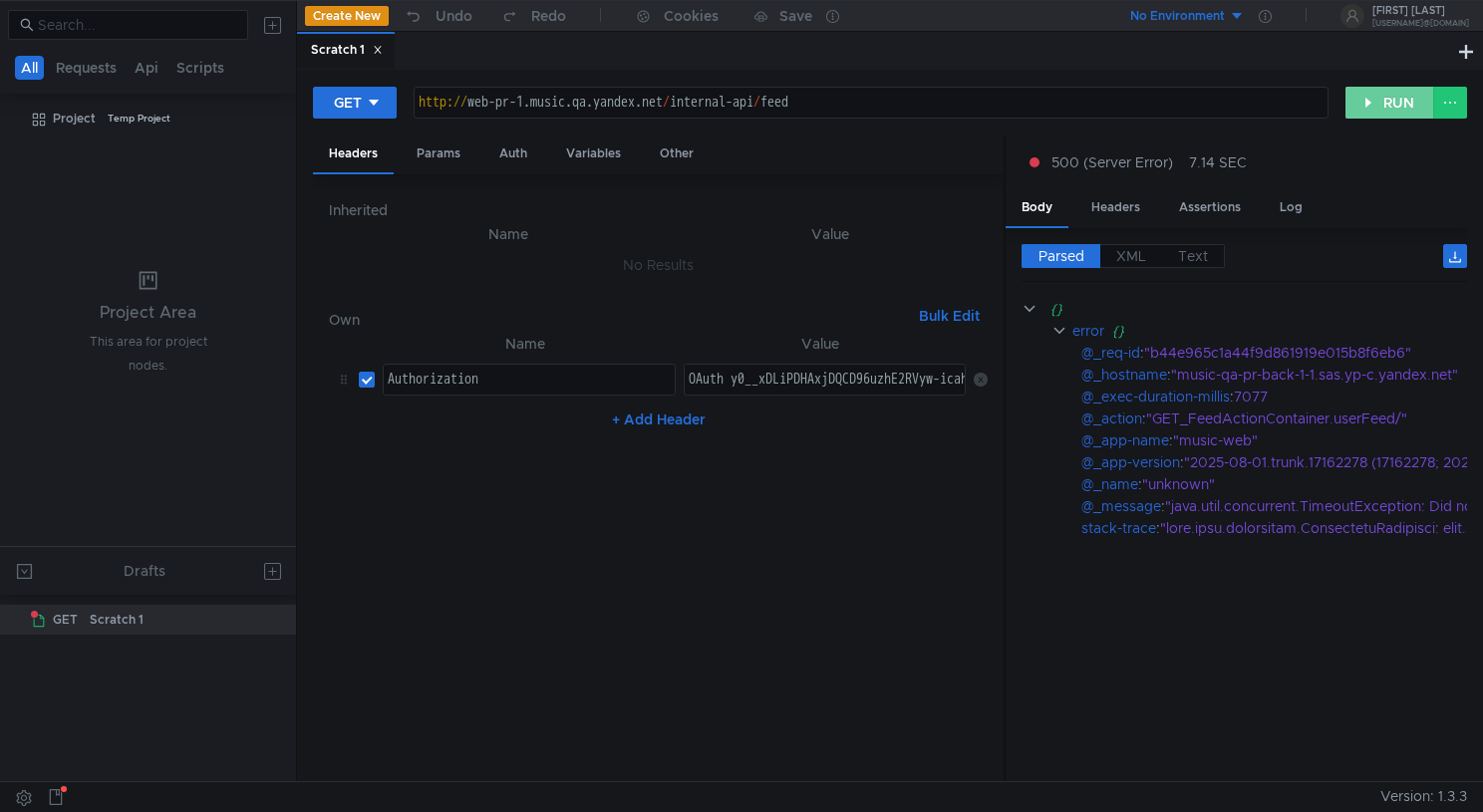 click on "RUN" 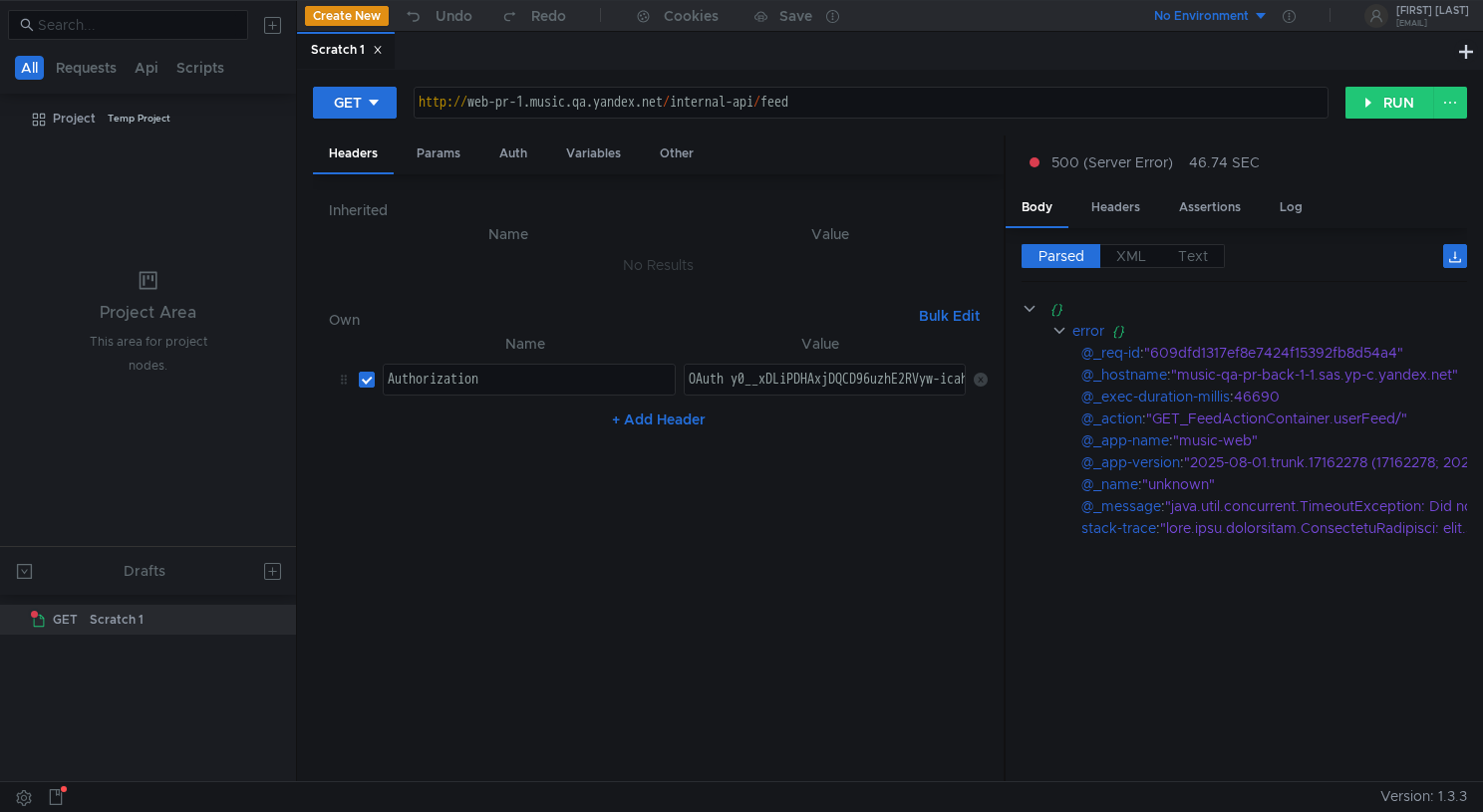 scroll, scrollTop: 0, scrollLeft: 0, axis: both 